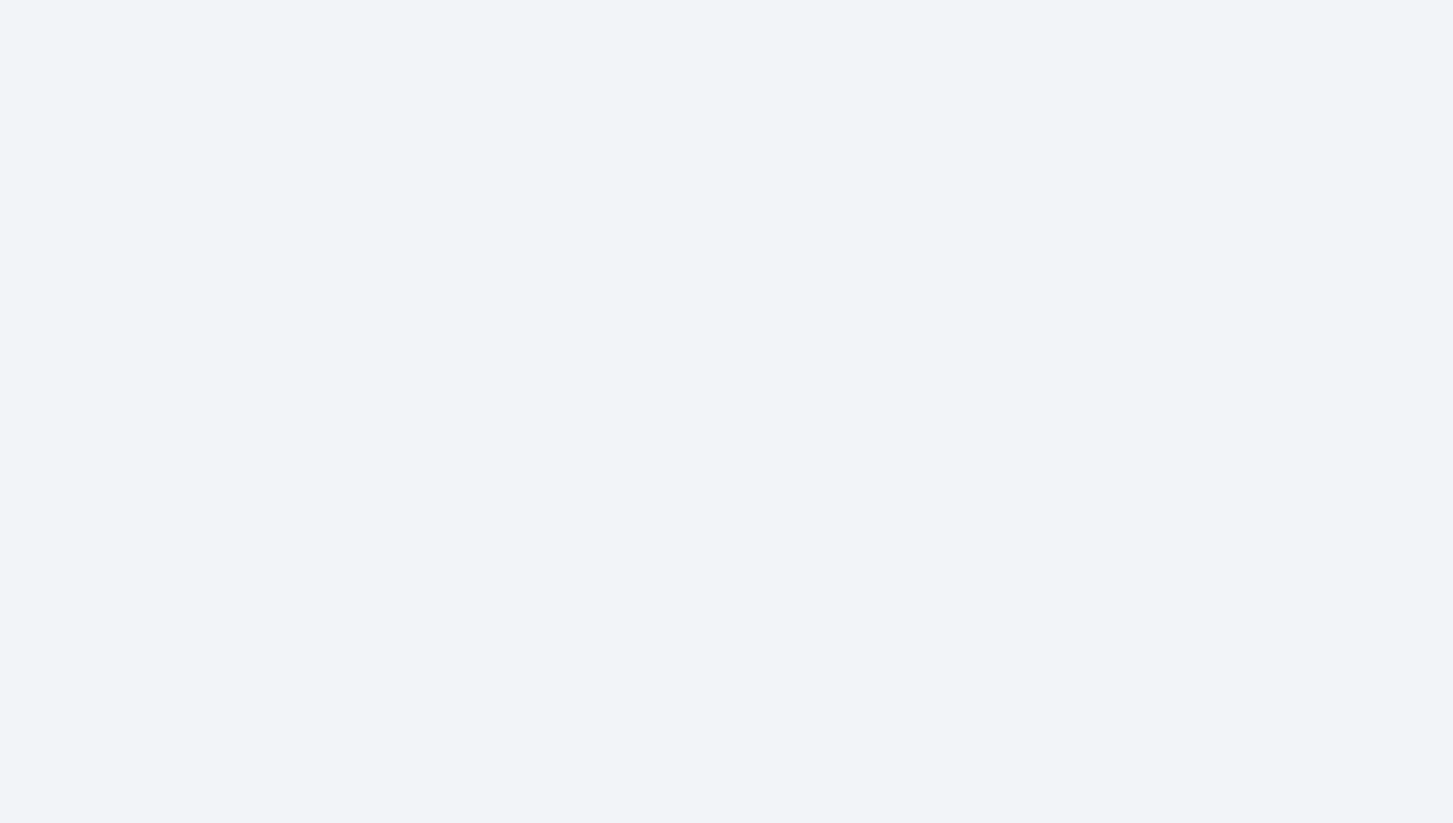 scroll, scrollTop: 0, scrollLeft: 0, axis: both 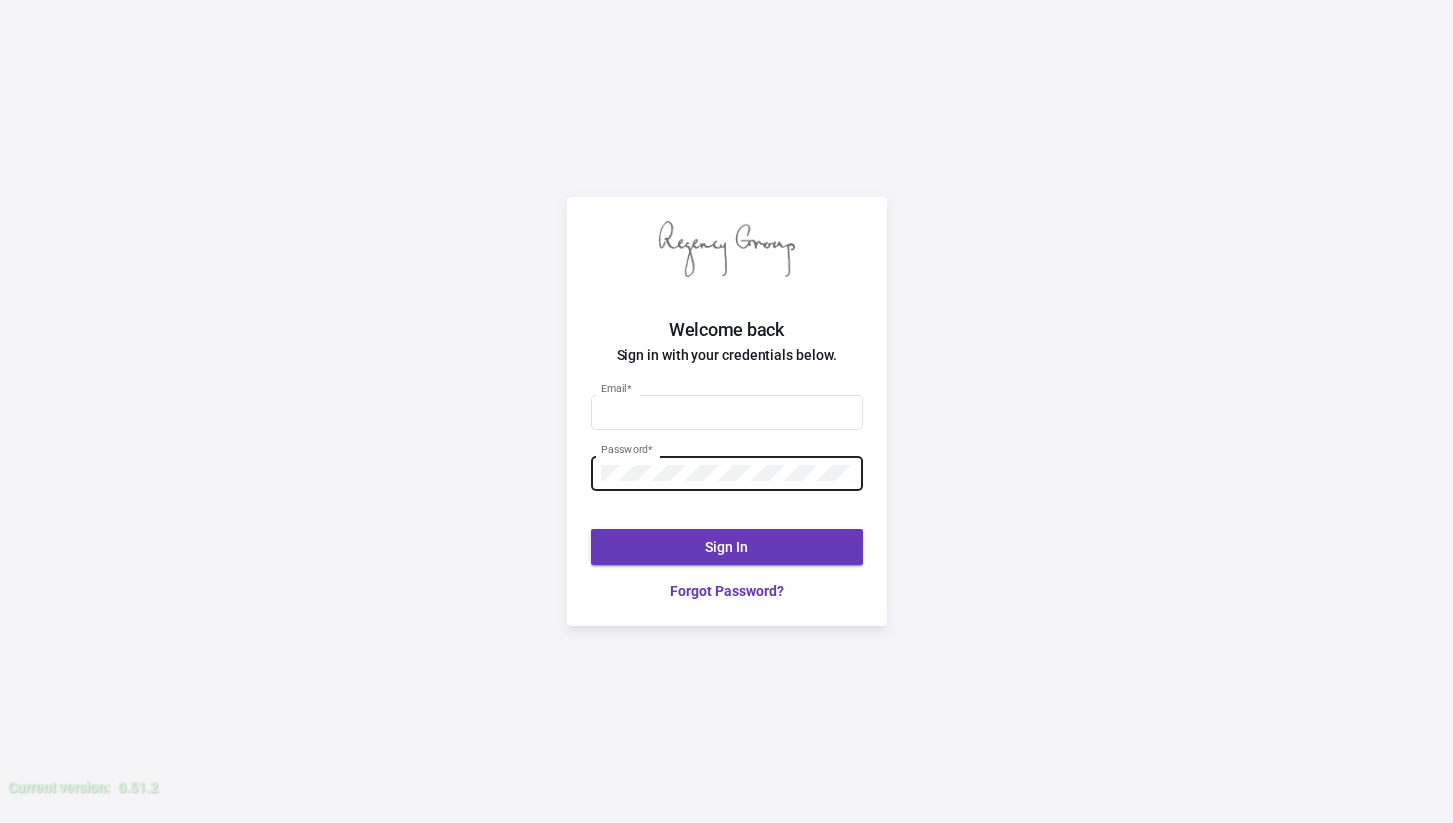 type on "[EMAIL]" 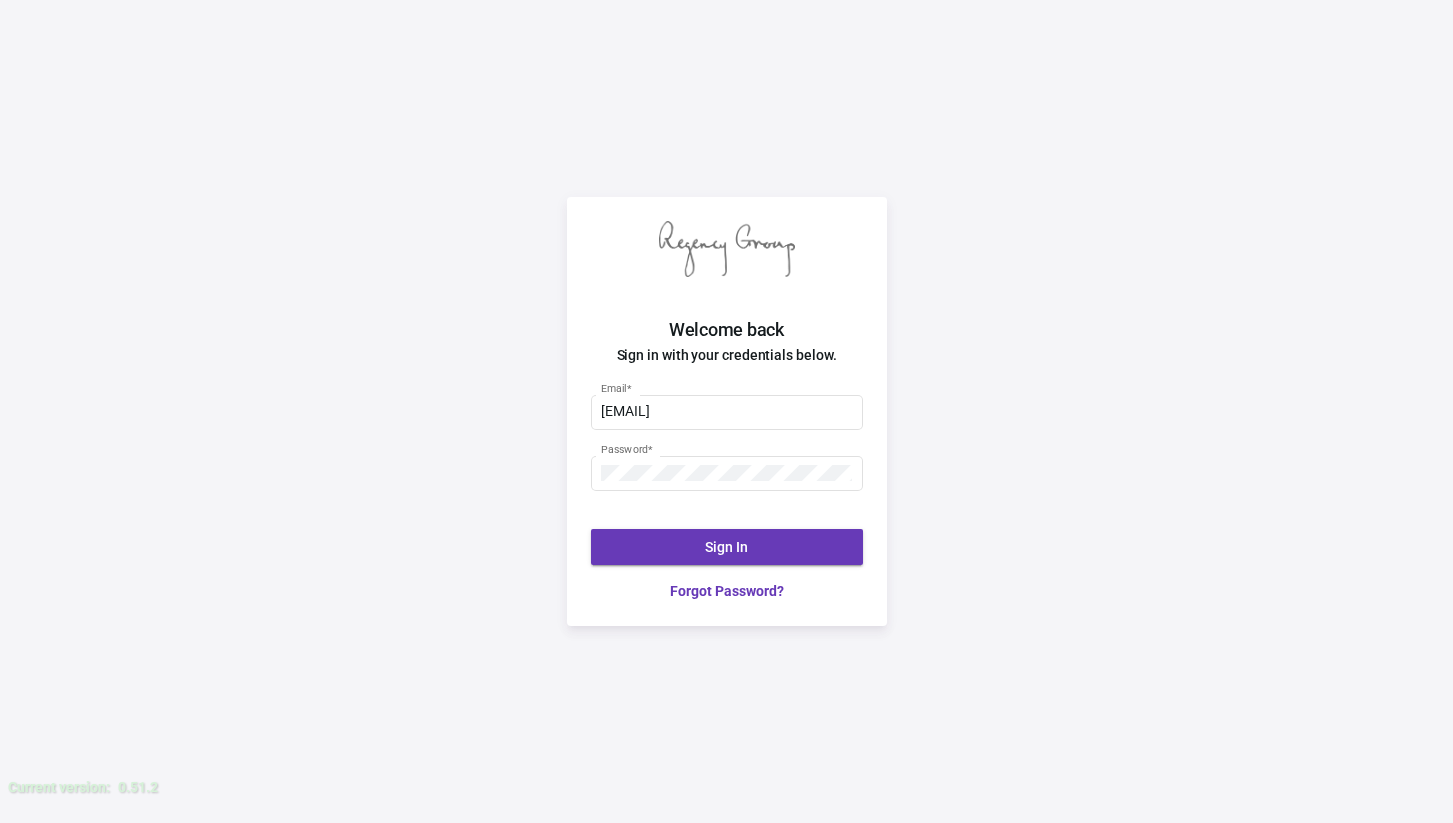 click on "Welcome back Sign in with your credentials below. josue@[COMPANY].com Email  * Password  * Sign In Forgot Password?" at bounding box center [726, 411] 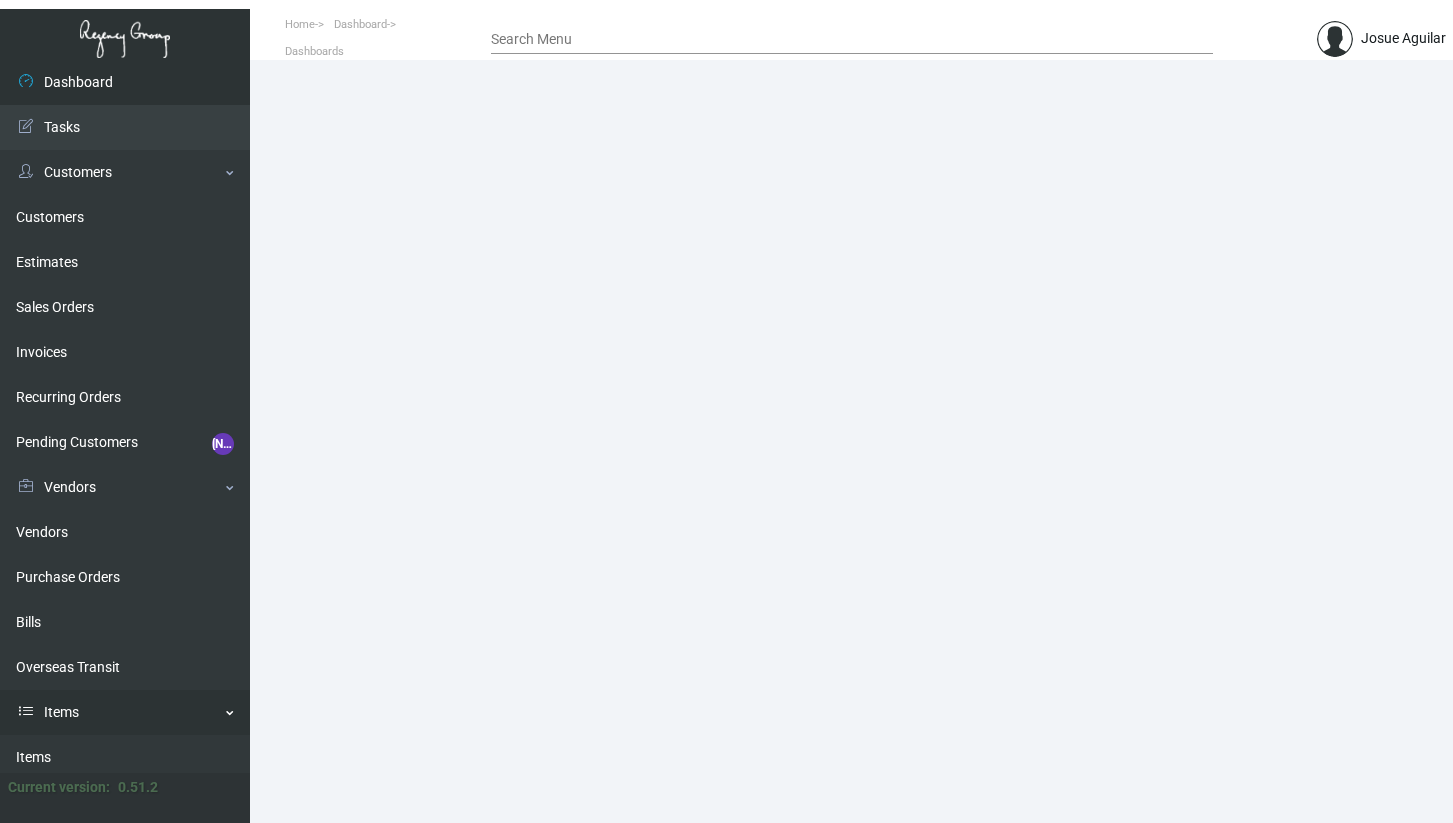 click on "Items" at bounding box center (125, 172) 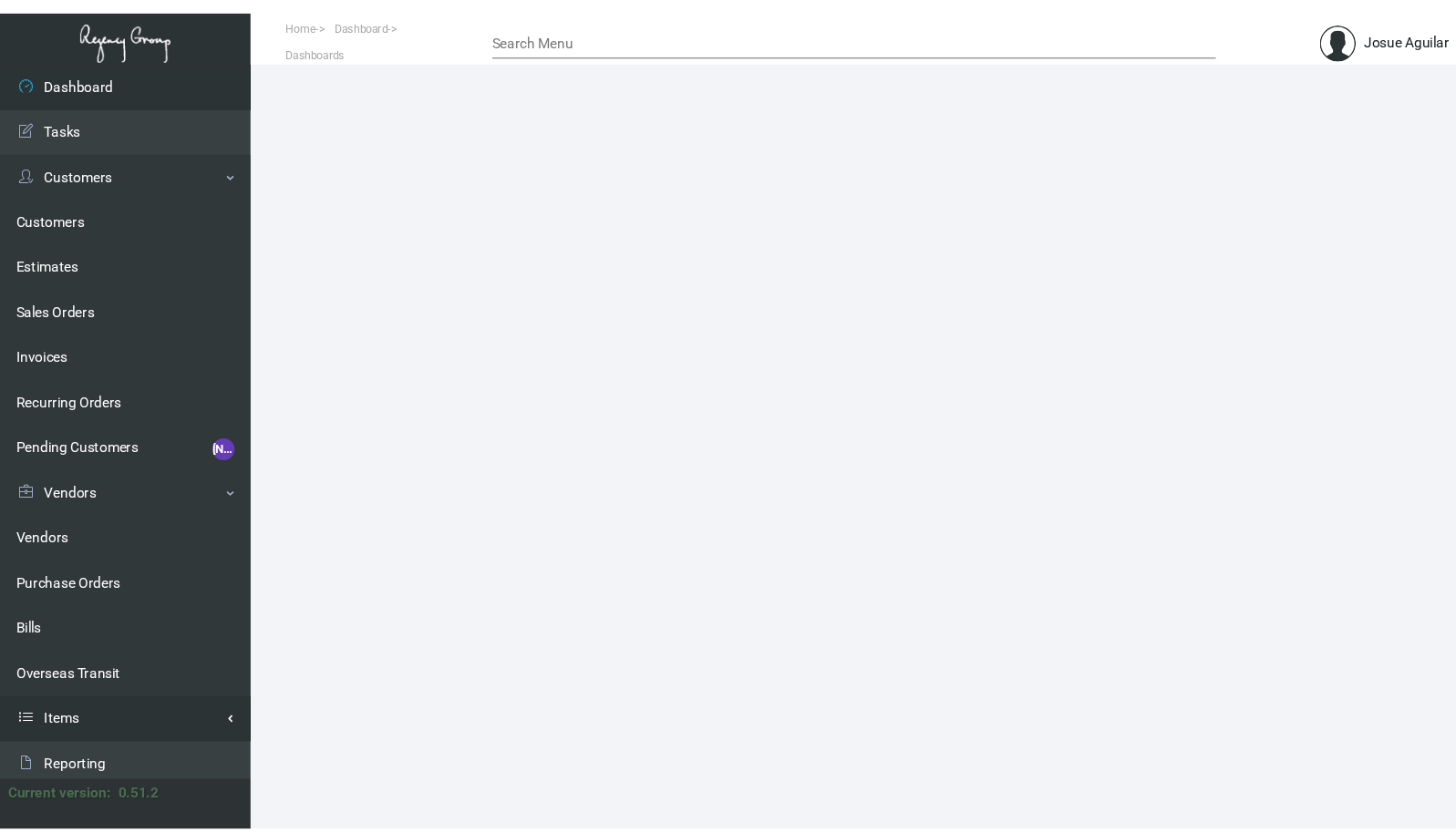 scroll, scrollTop: 88, scrollLeft: 0, axis: vertical 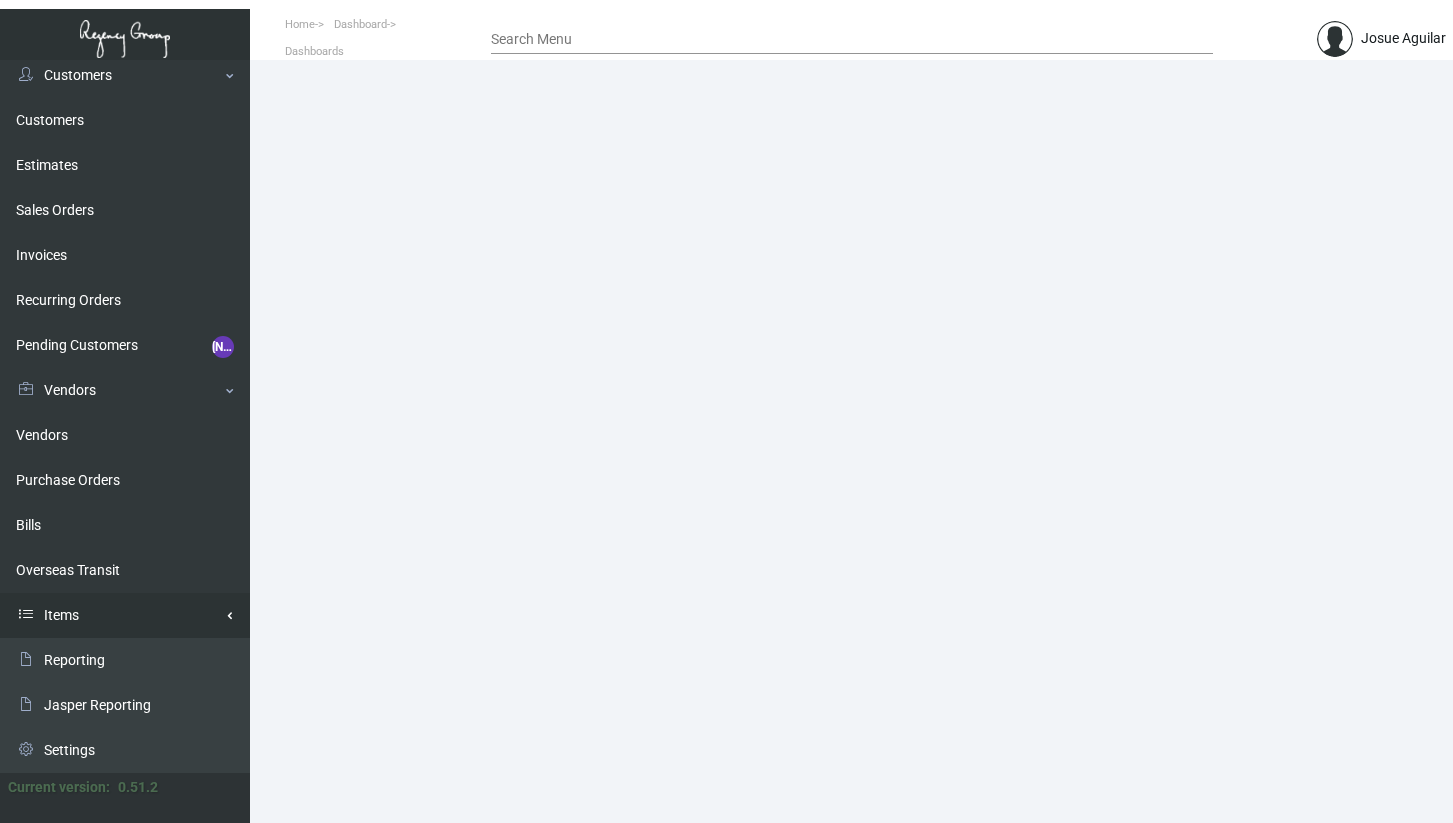 click on "Items" at bounding box center [125, 75] 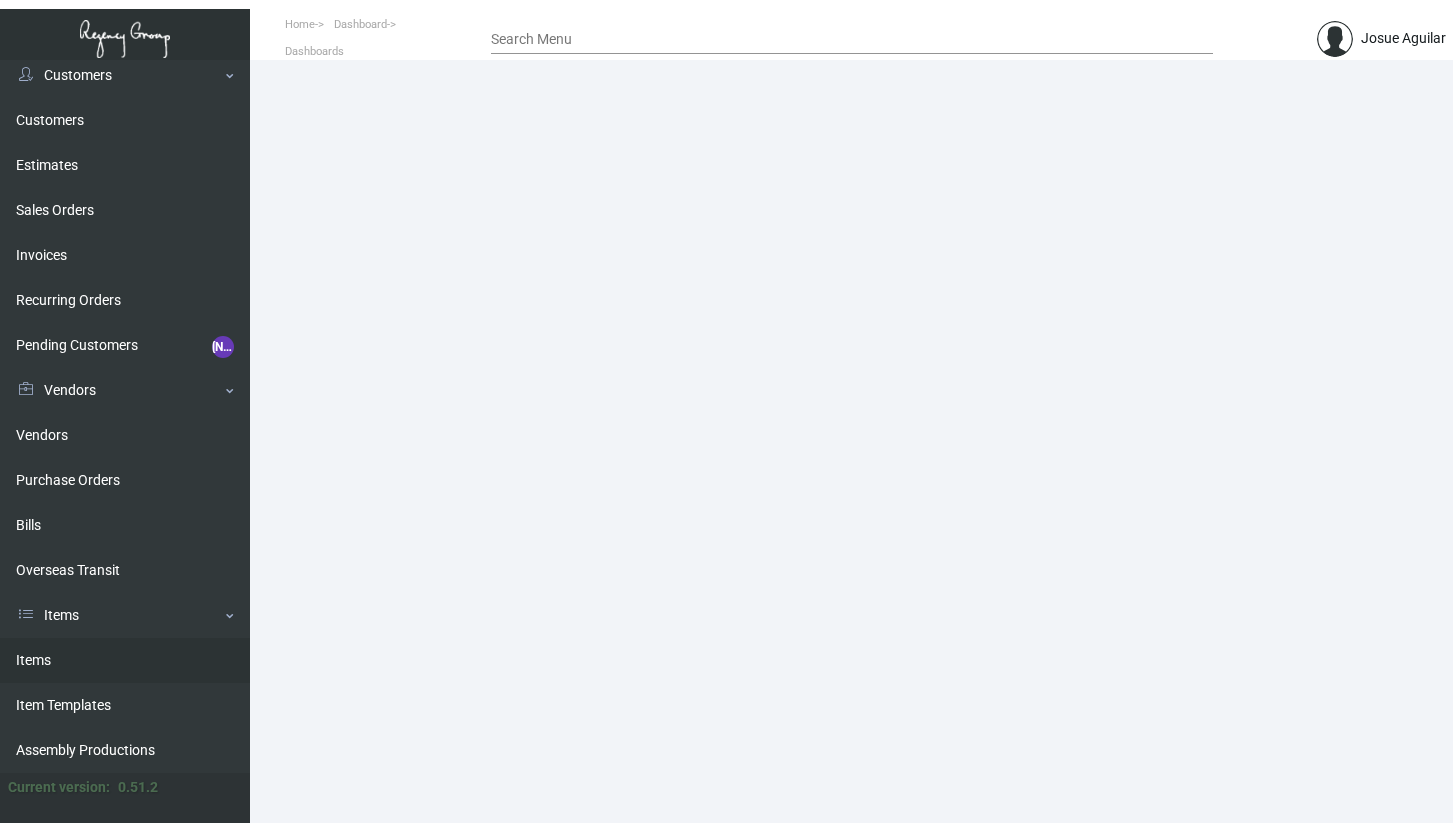 click on "Items" at bounding box center (125, 660) 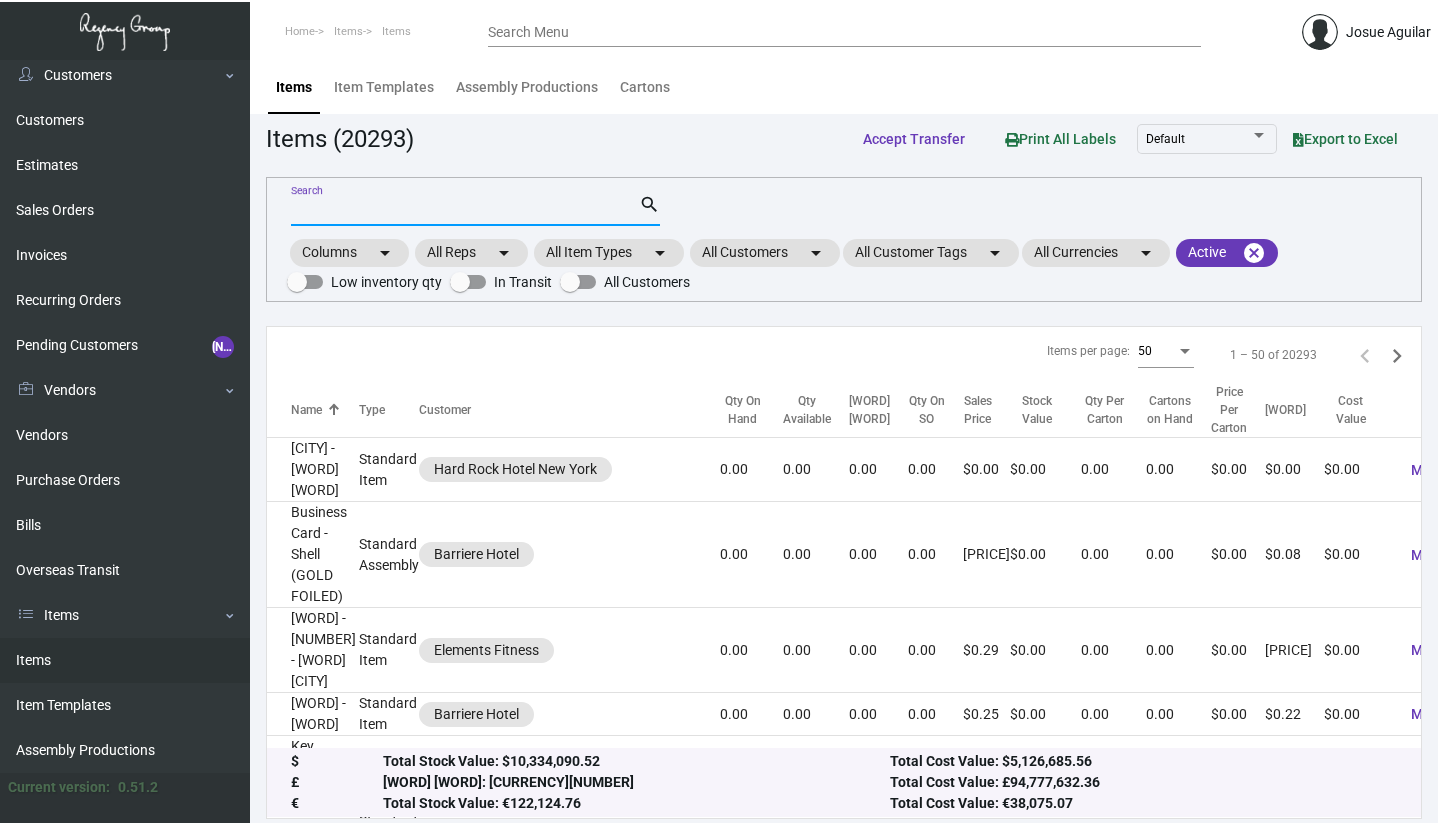 click on "Search" at bounding box center [465, 211] 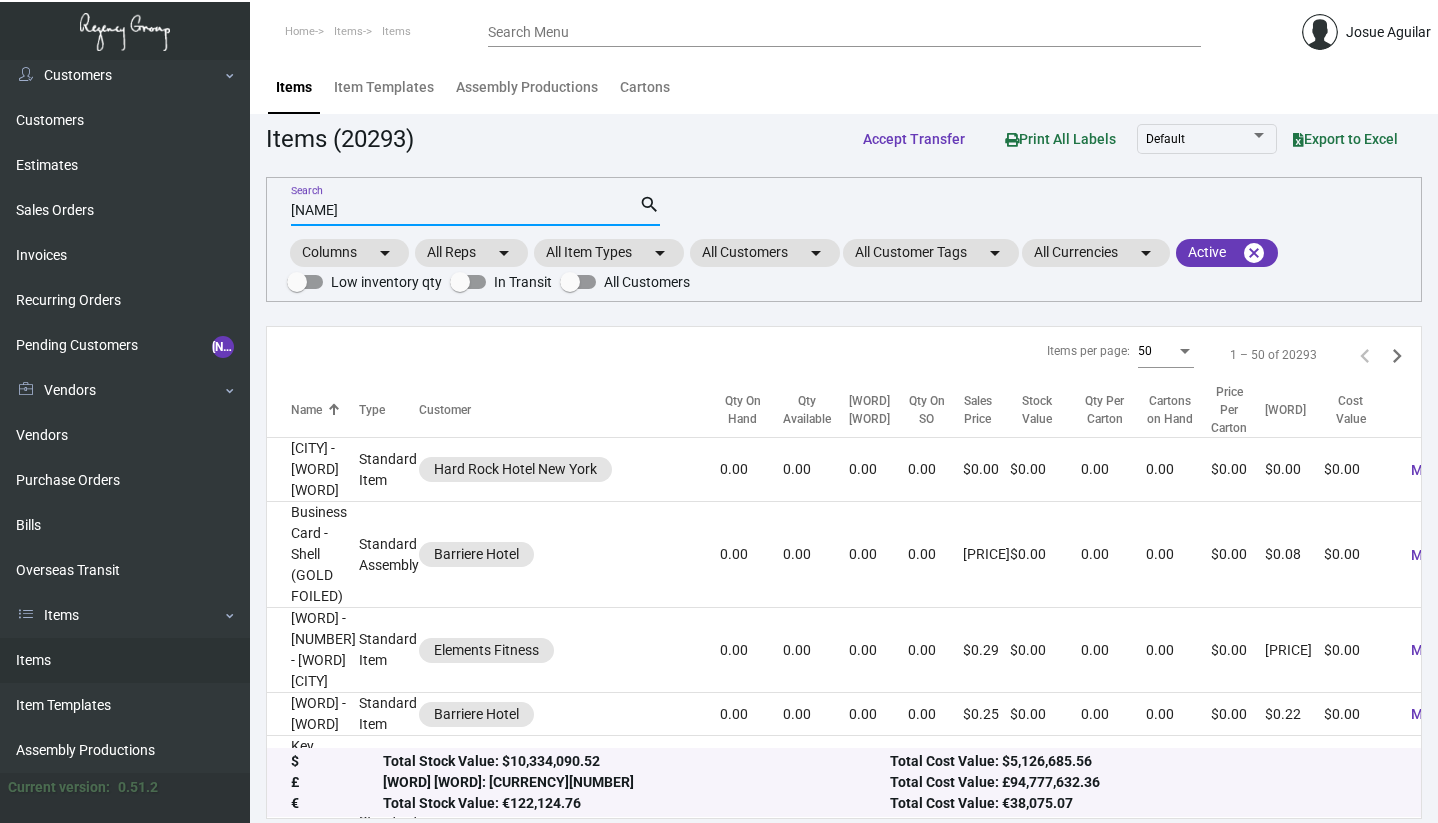 type on "[NAME]" 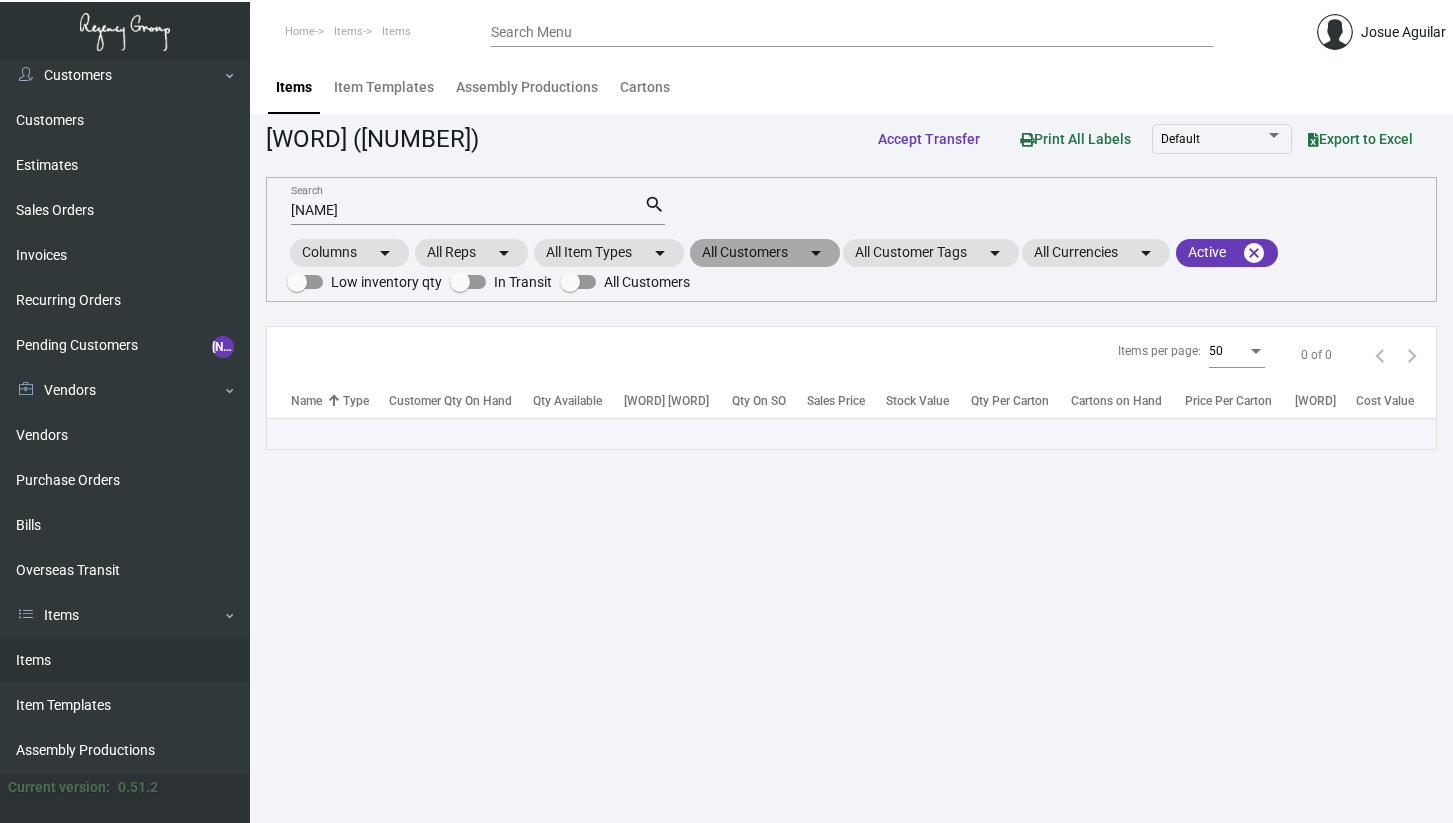 click on "All Customers  arrow_drop_down" at bounding box center (765, 253) 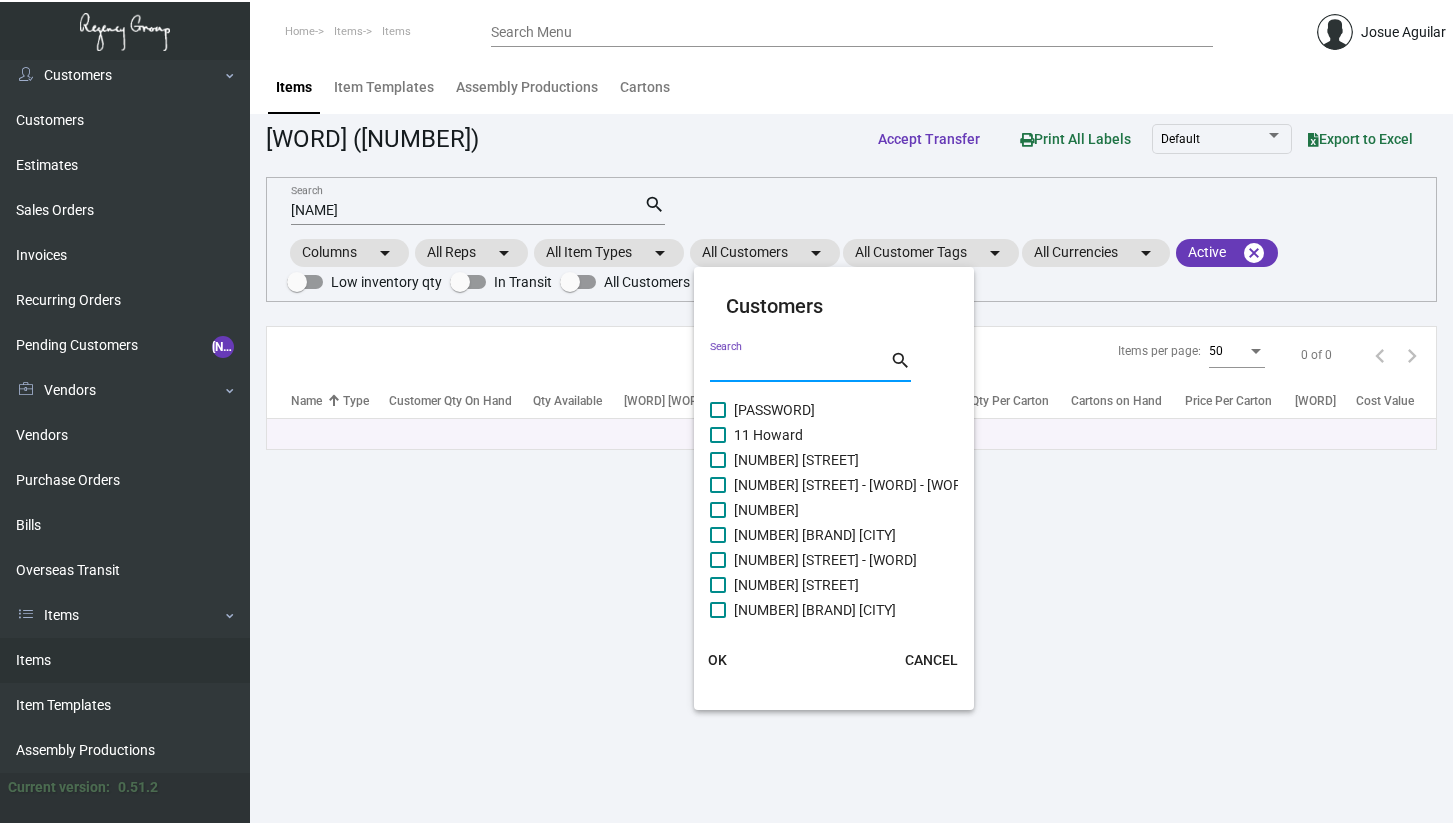 click on "Search" at bounding box center [800, 367] 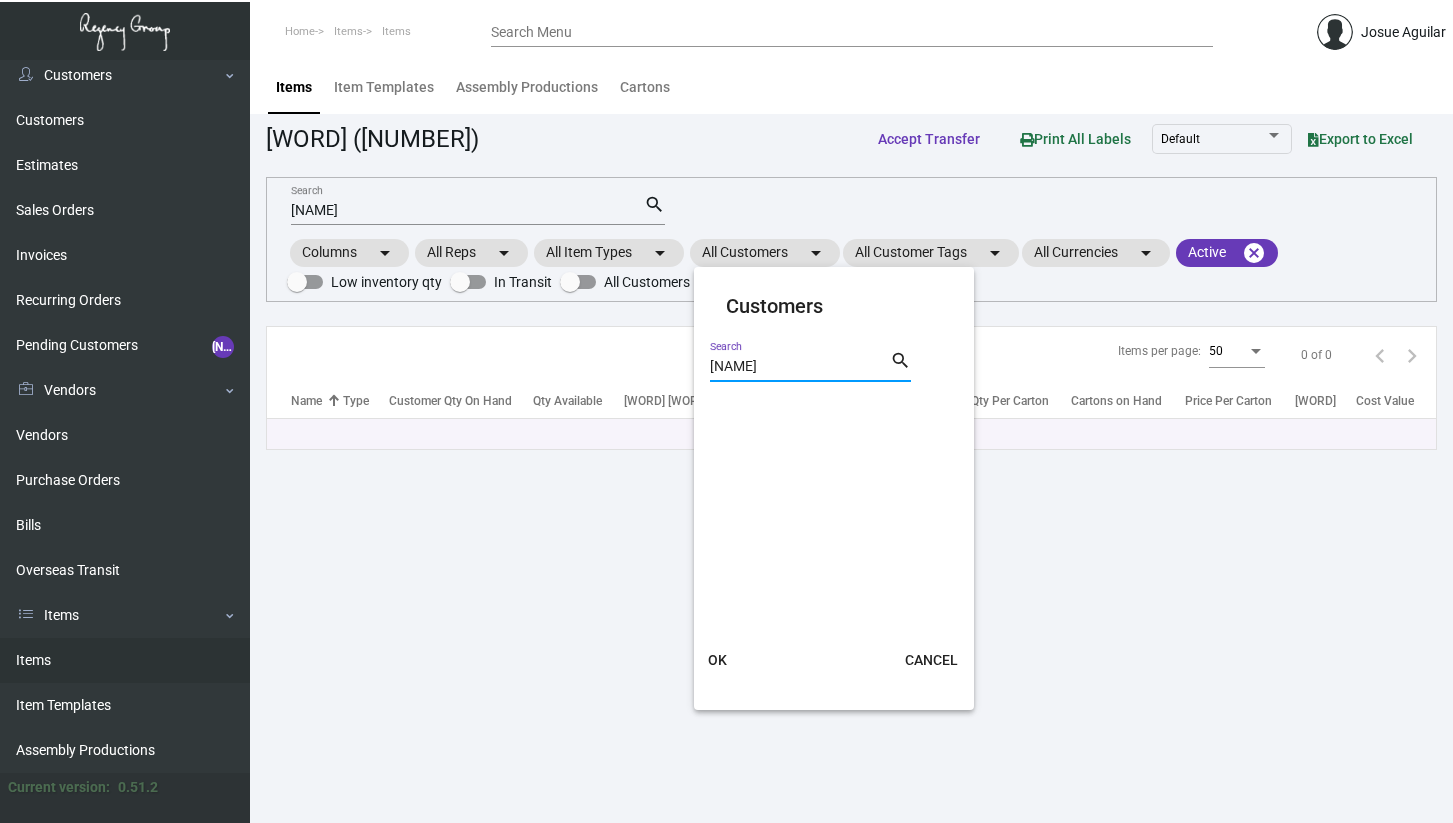 type on "[NAME]" 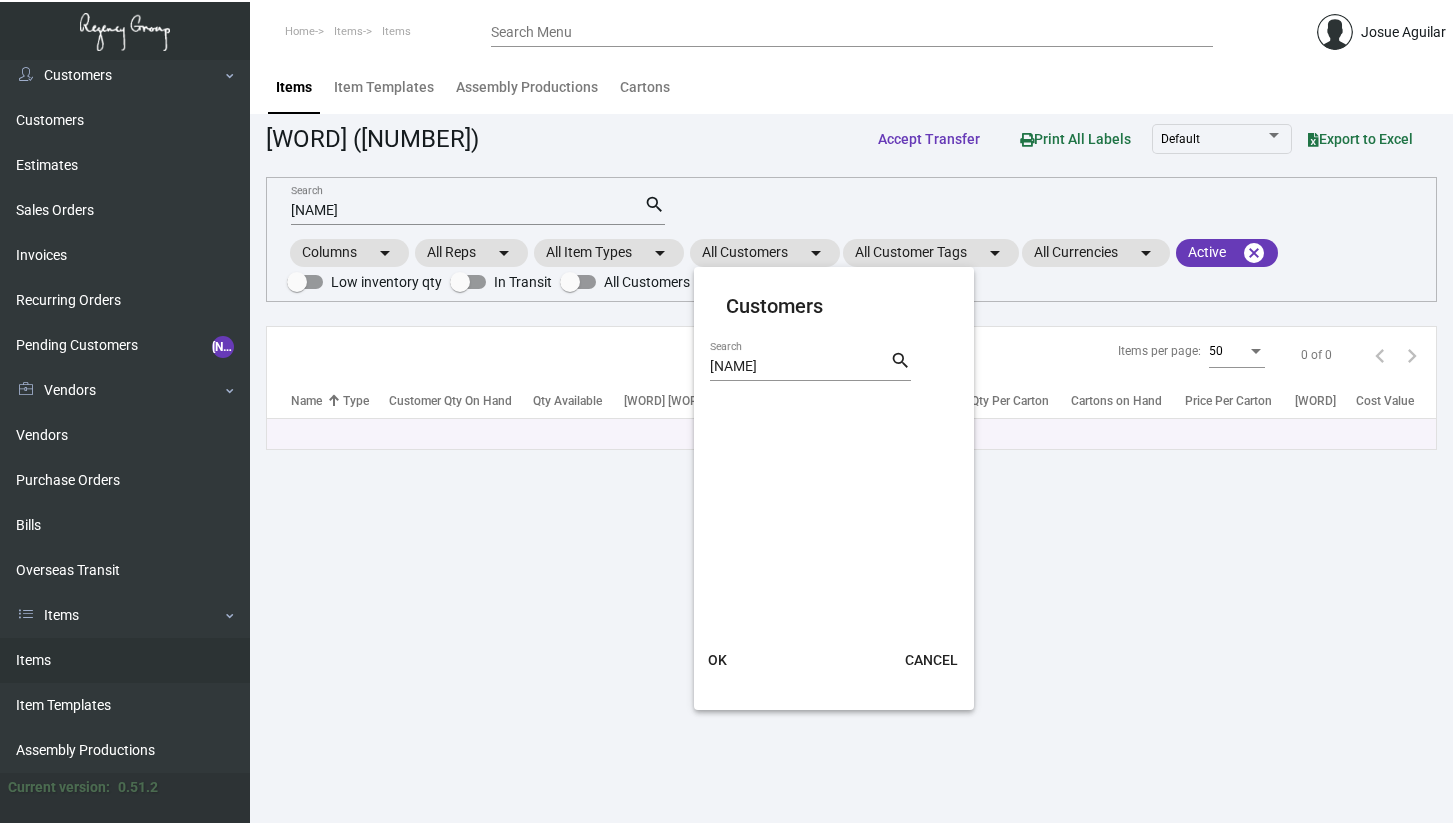 click at bounding box center (726, 411) 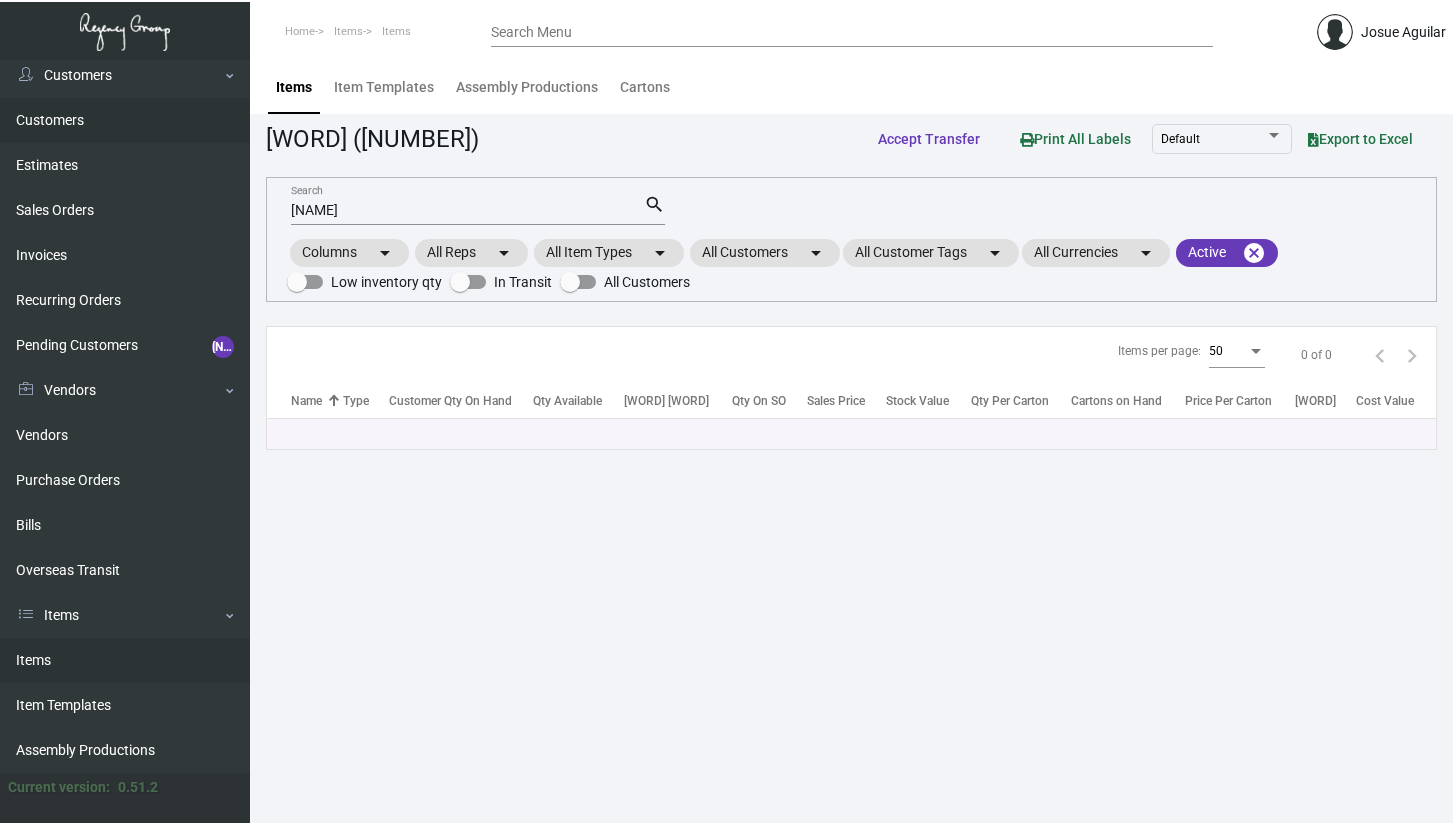 click on "Customers" at bounding box center (125, 120) 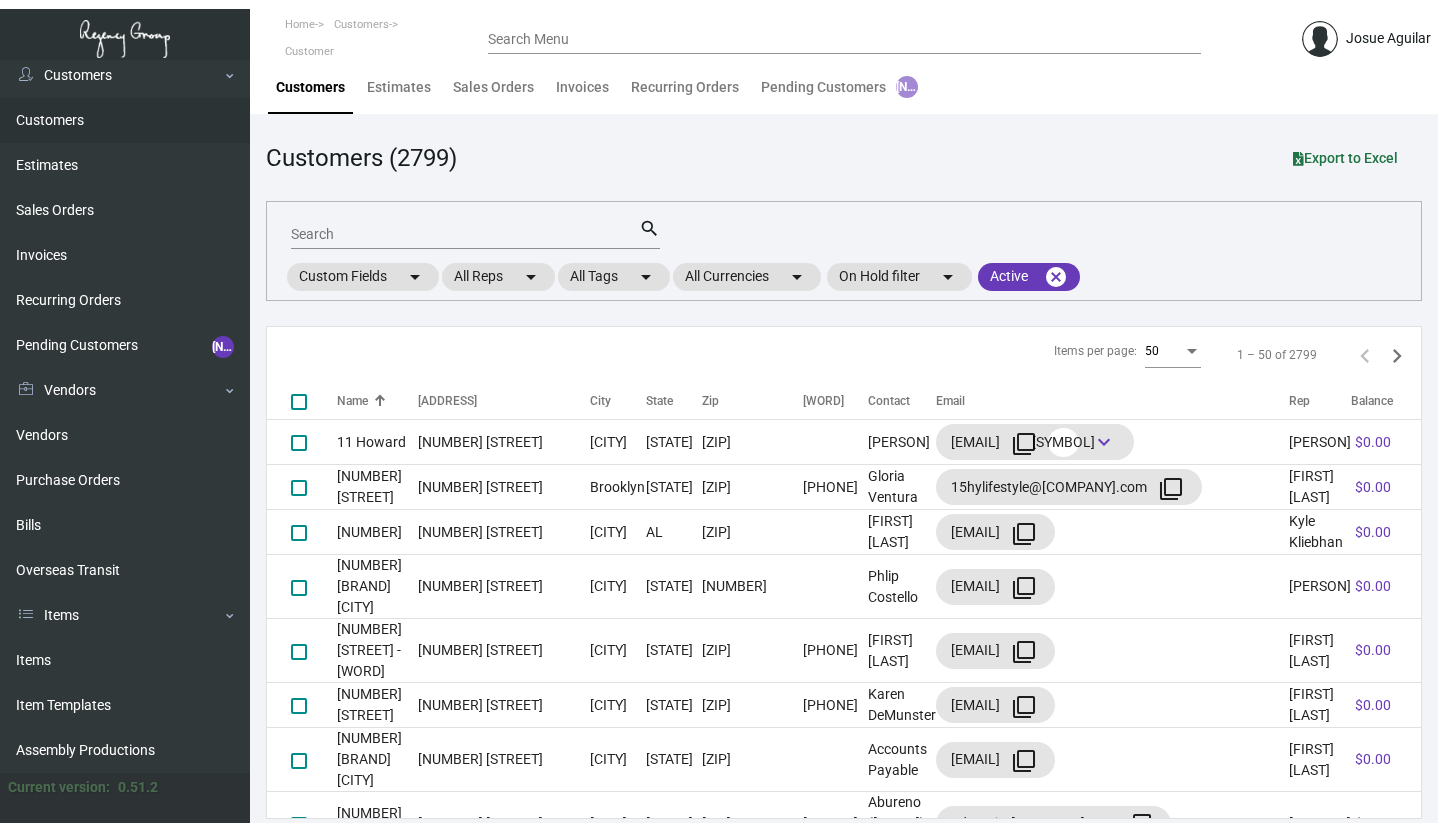 click on "Search" at bounding box center [465, 235] 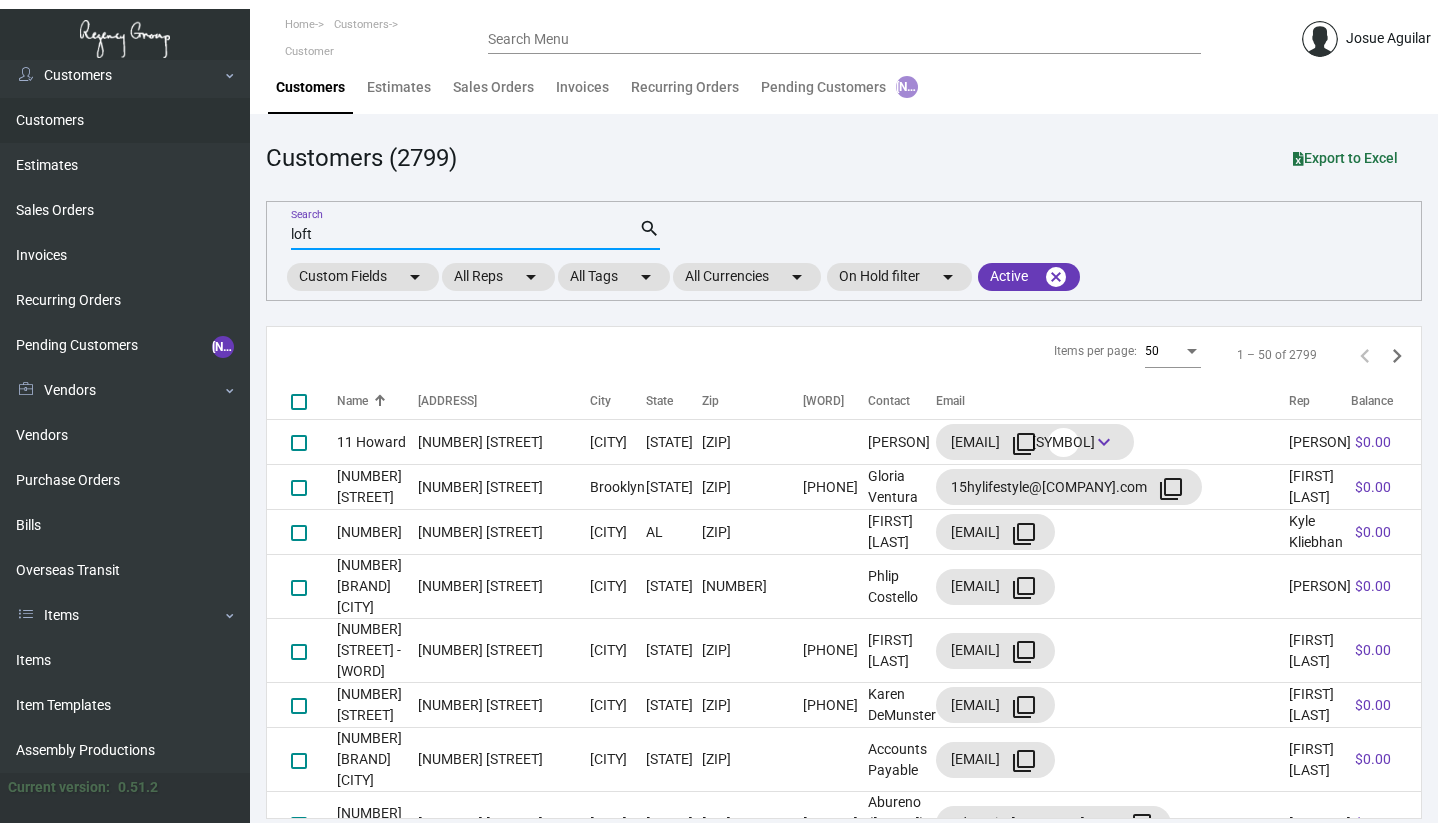 type on "loft" 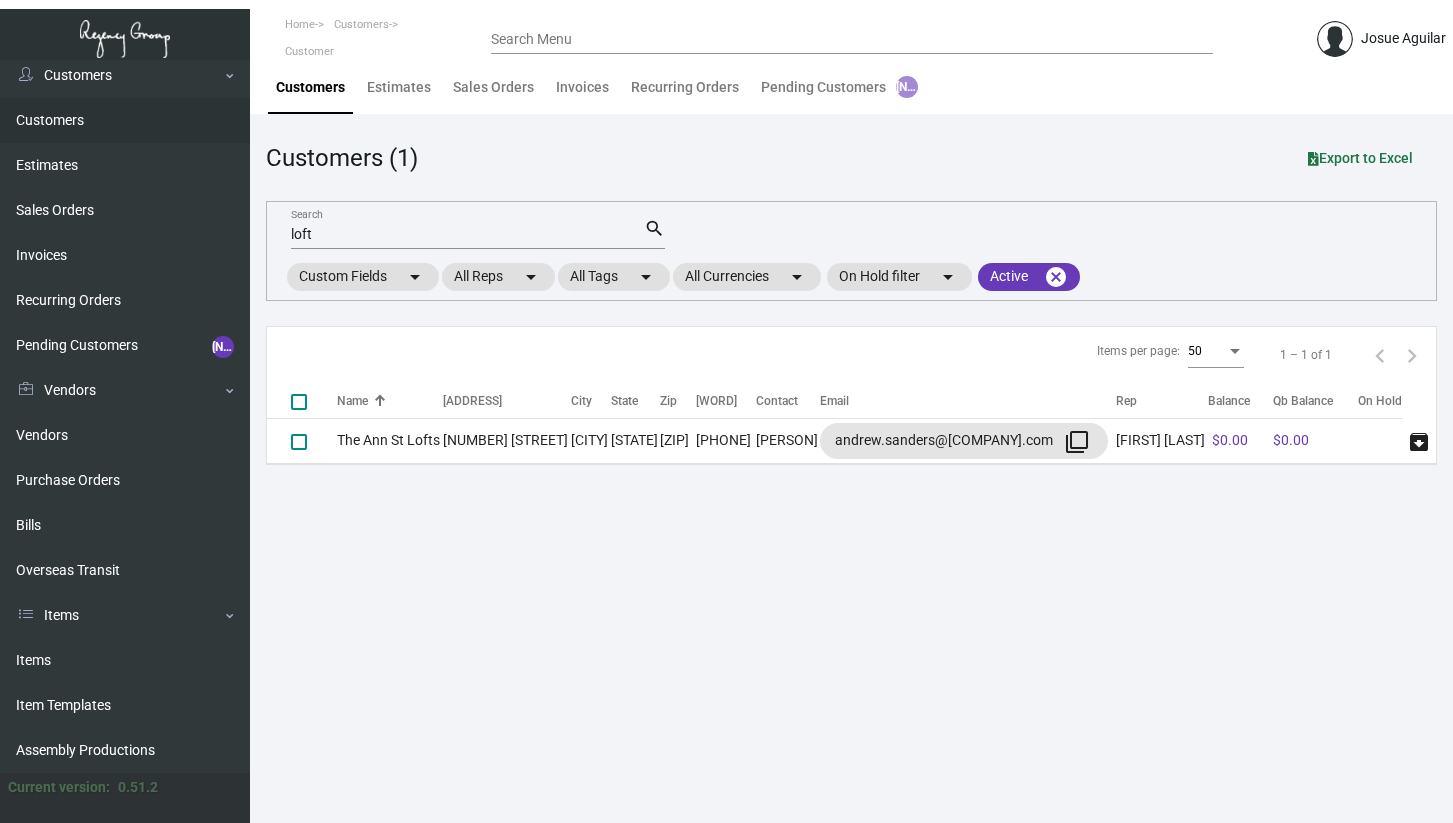 click on "The Ann St Lofts [NUMBER] [STREET] Denver Colorado [ZIP] [PHONE] [PERSON] [EMAIL] filter_none Nick Meyers $0.00 $0.00 archive" at bounding box center (851, 302) 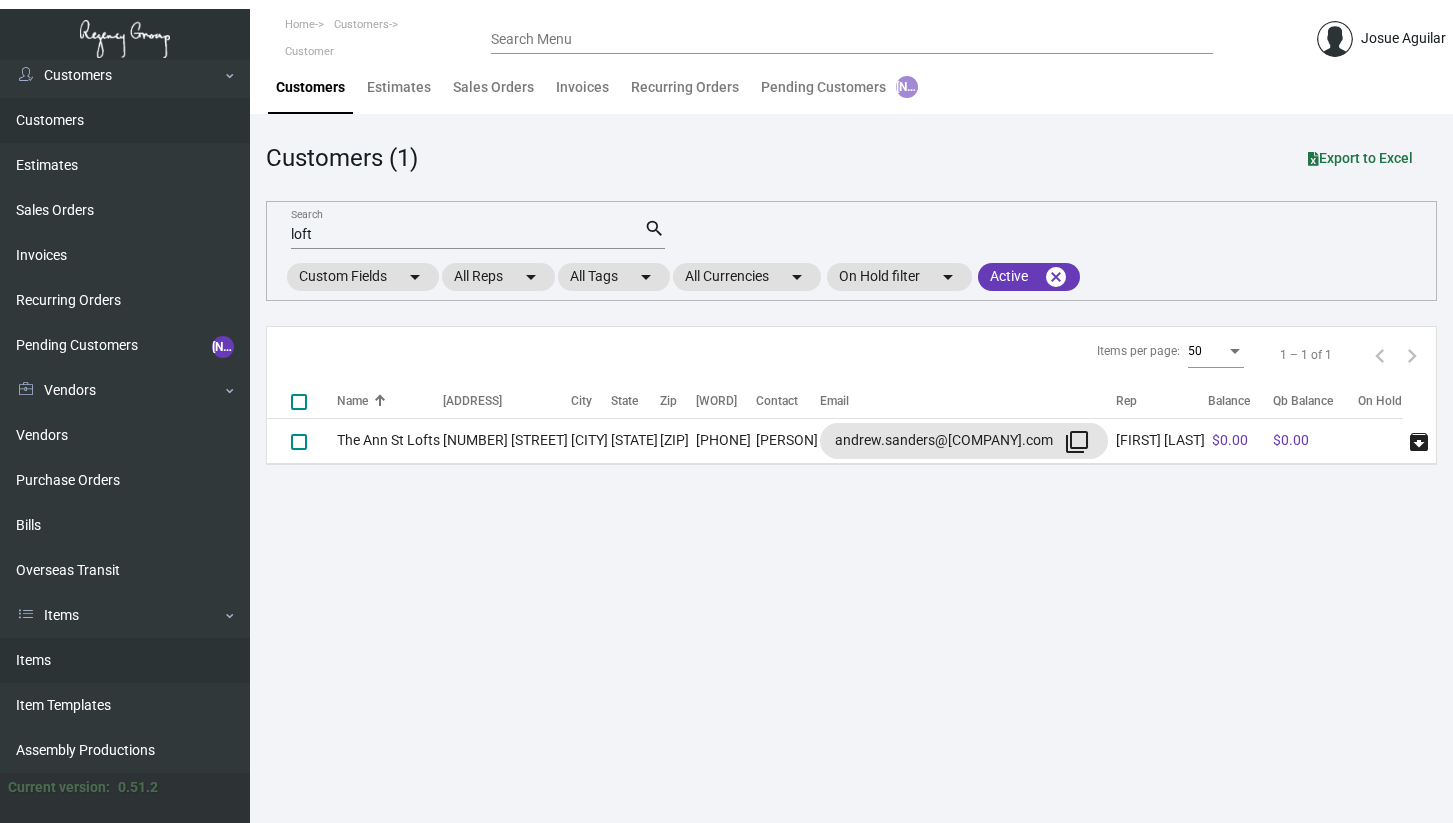 drag, startPoint x: 58, startPoint y: 668, endPoint x: 74, endPoint y: 659, distance: 18.35756 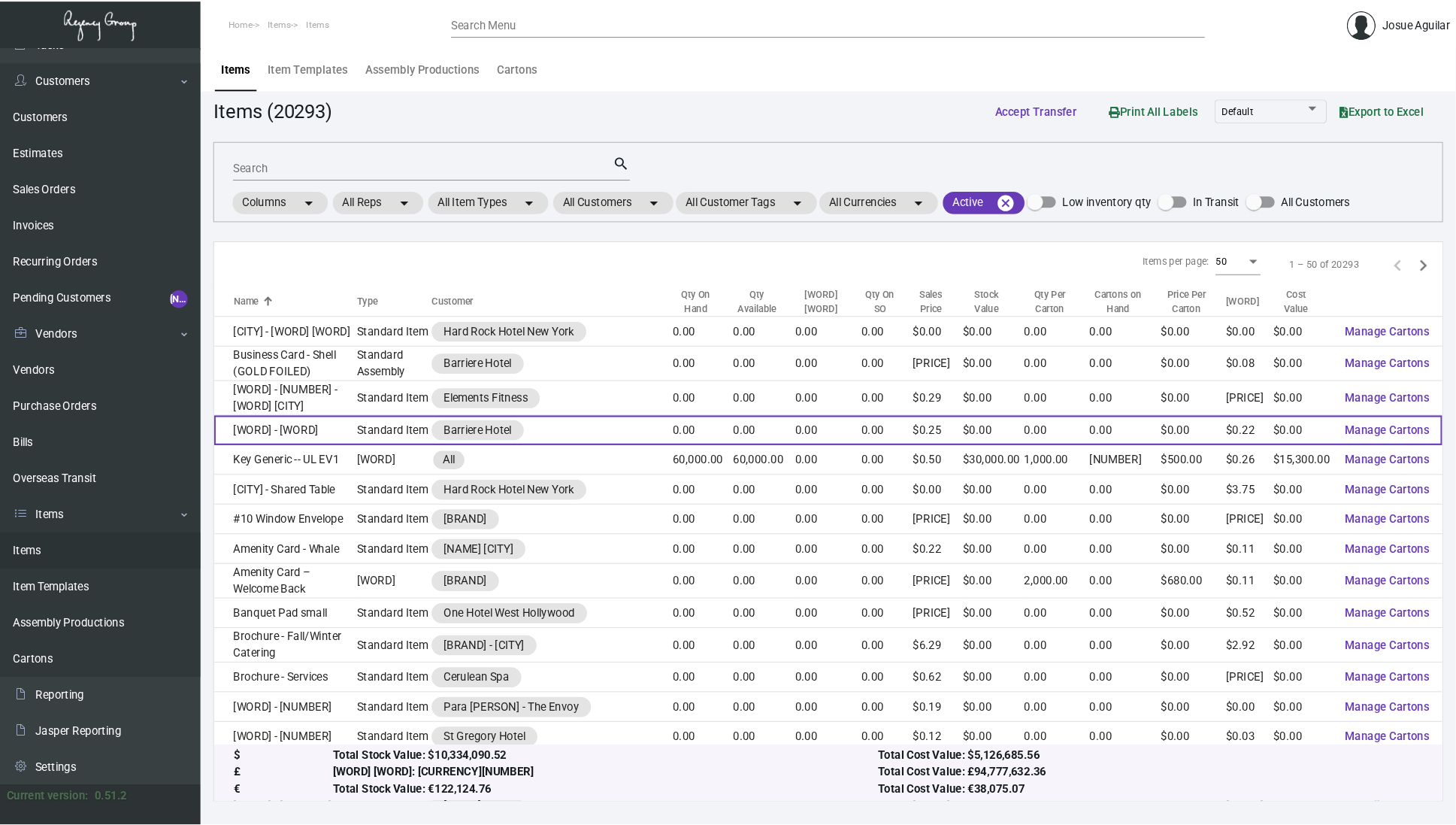 scroll, scrollTop: 2, scrollLeft: 0, axis: vertical 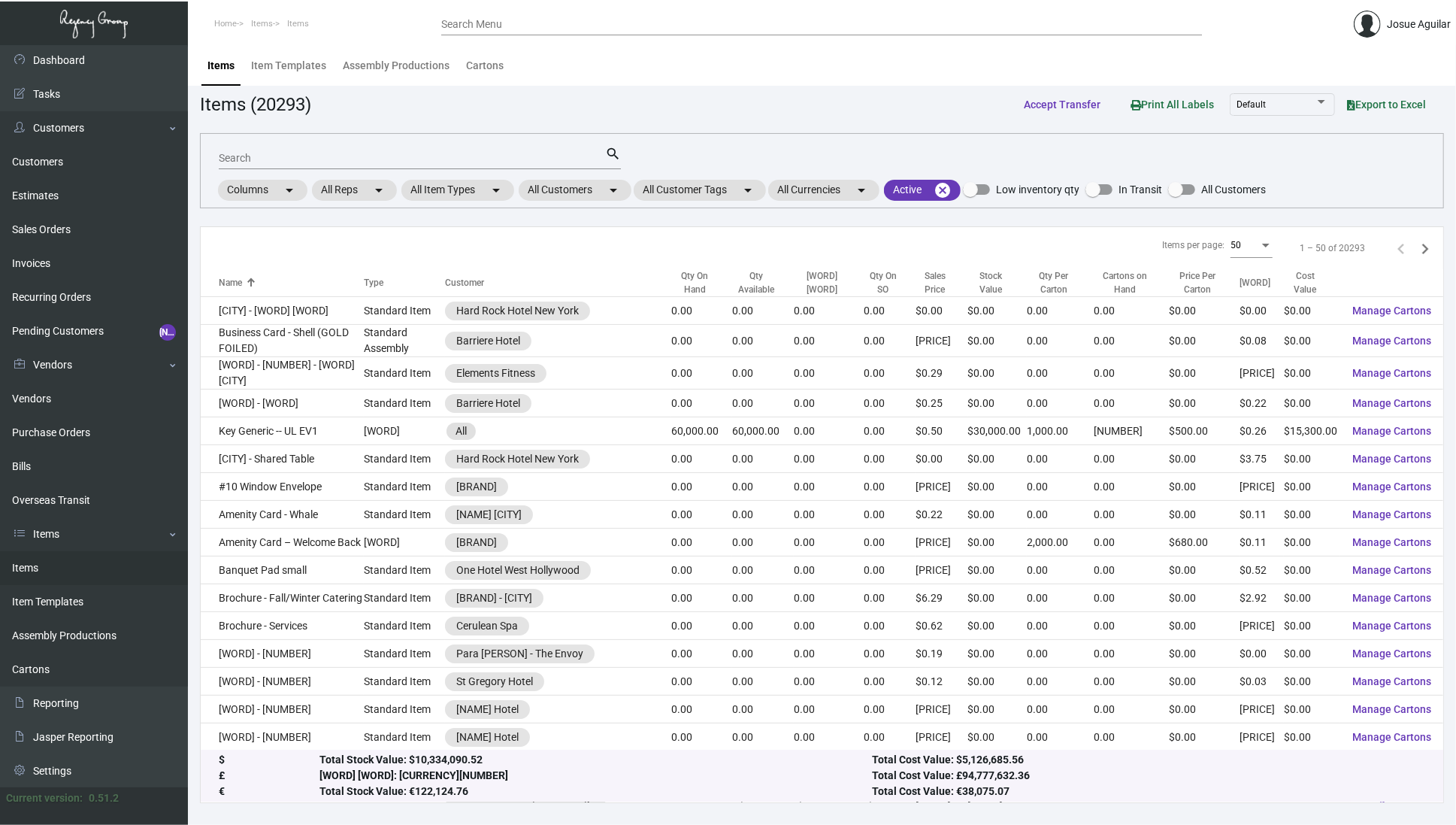 click on "Search" at bounding box center (412, 159) 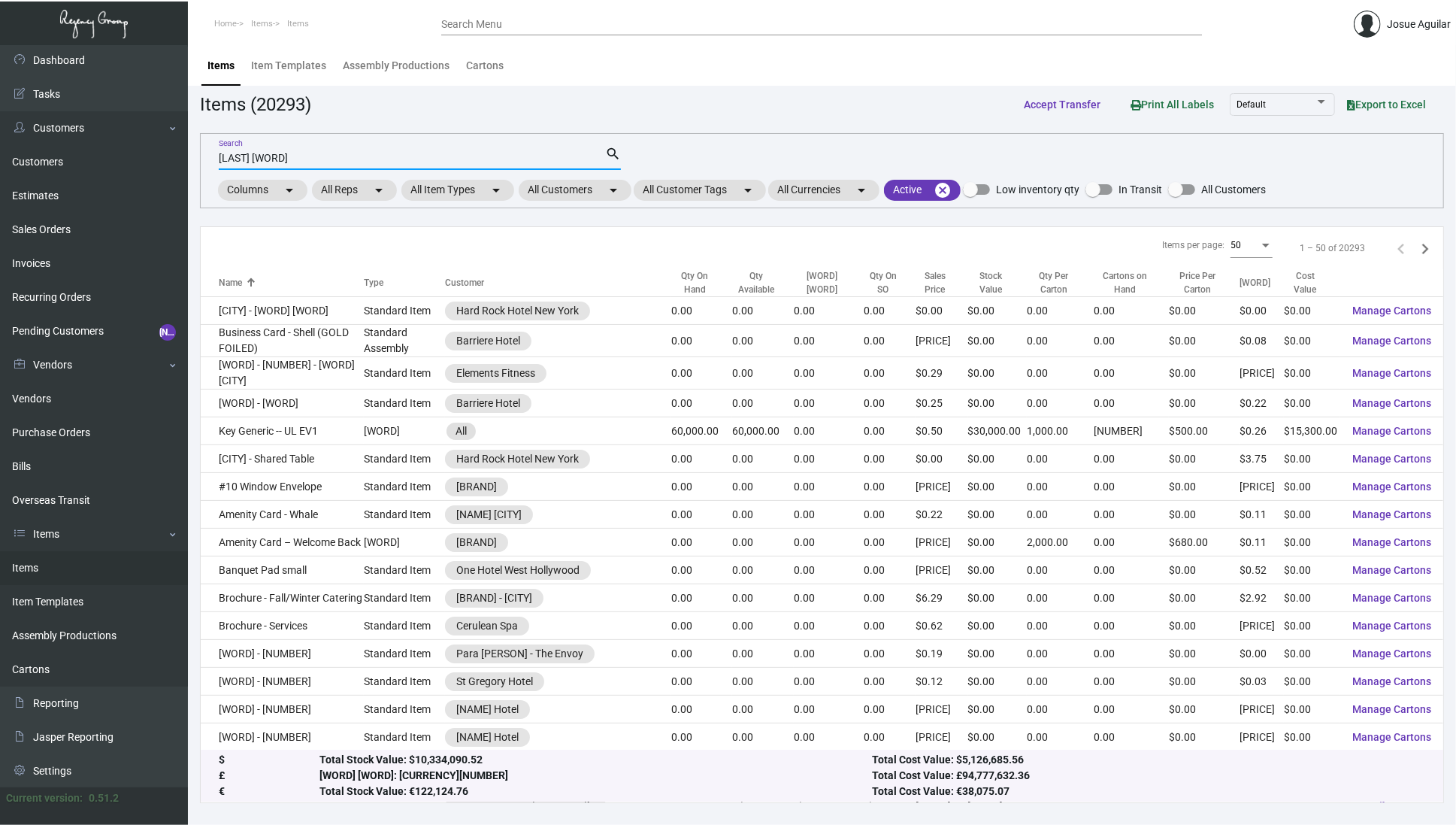 type on "[LAST] [WORD]" 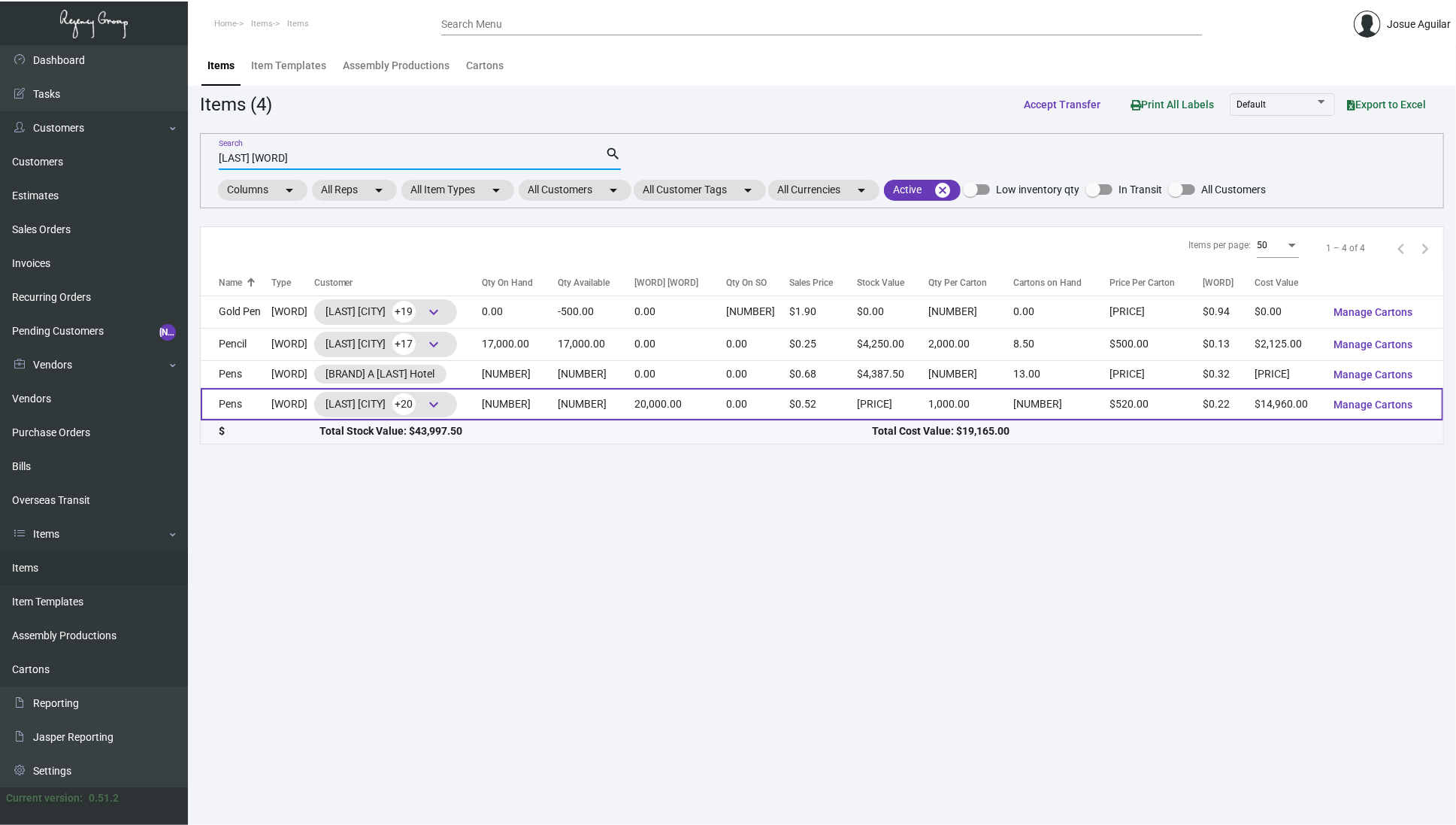click on "Pens" at bounding box center (236, 311) 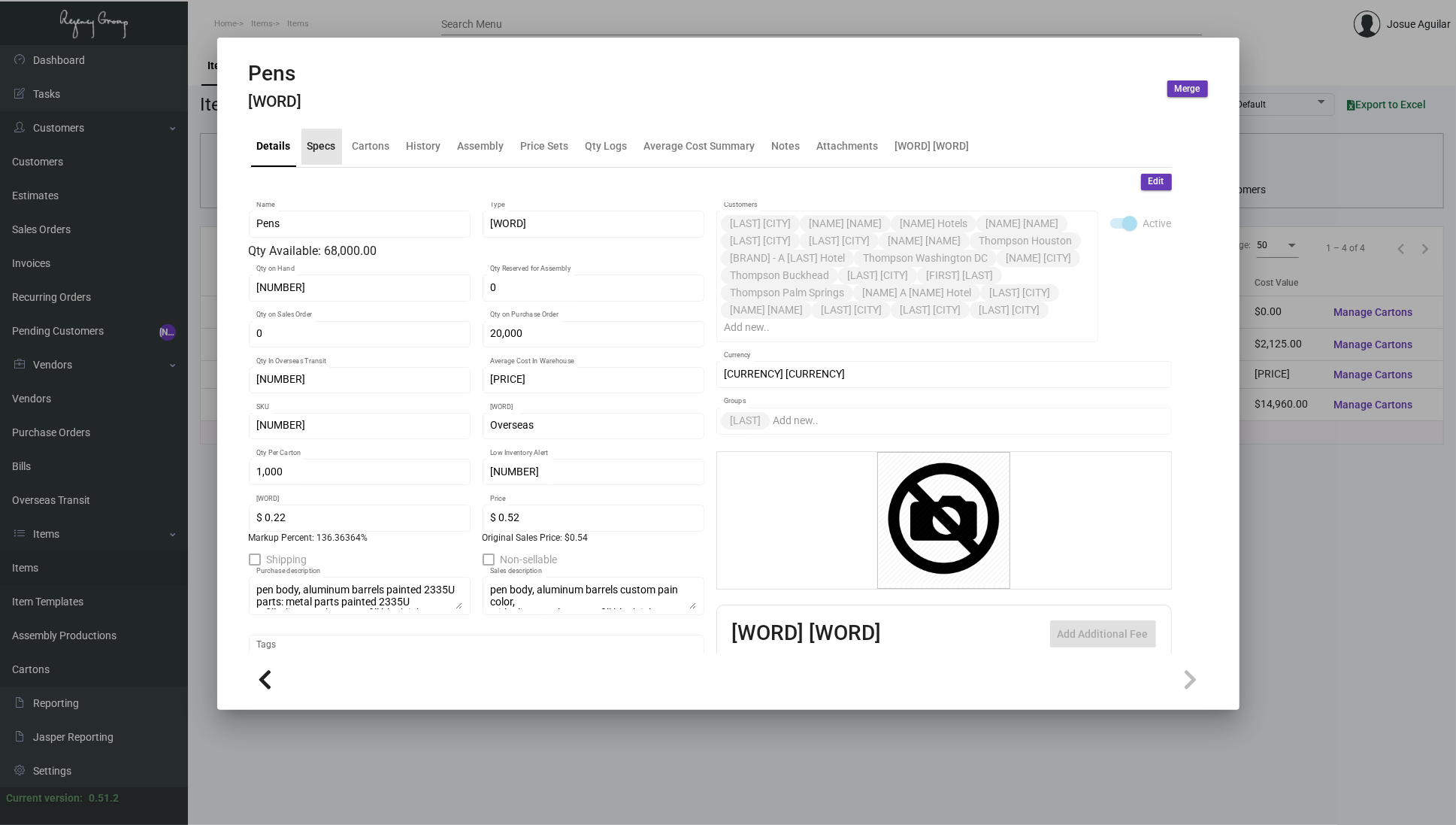 click on "Specs" at bounding box center (322, 146) 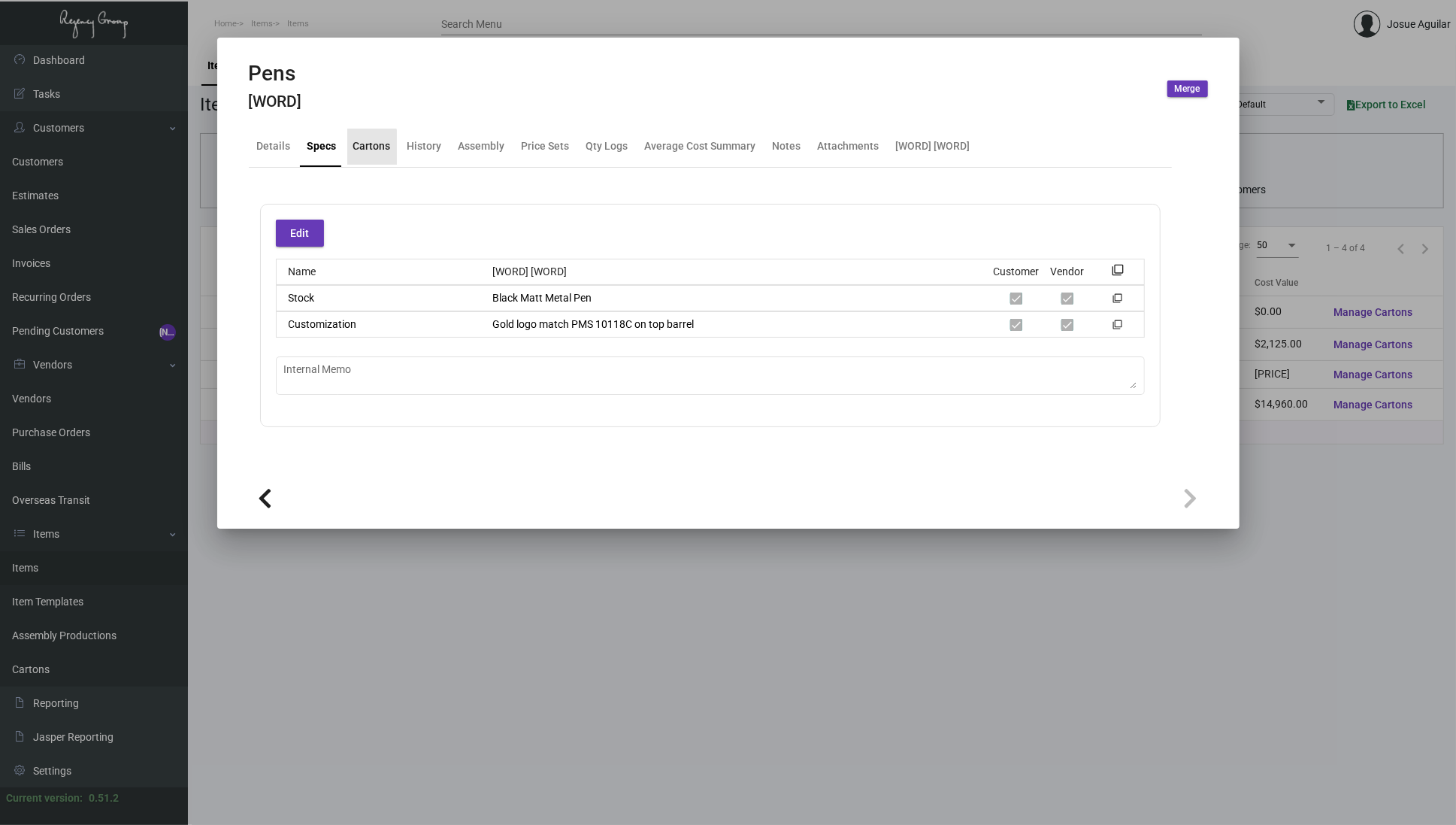 click on "Cartons" at bounding box center (372, 146) 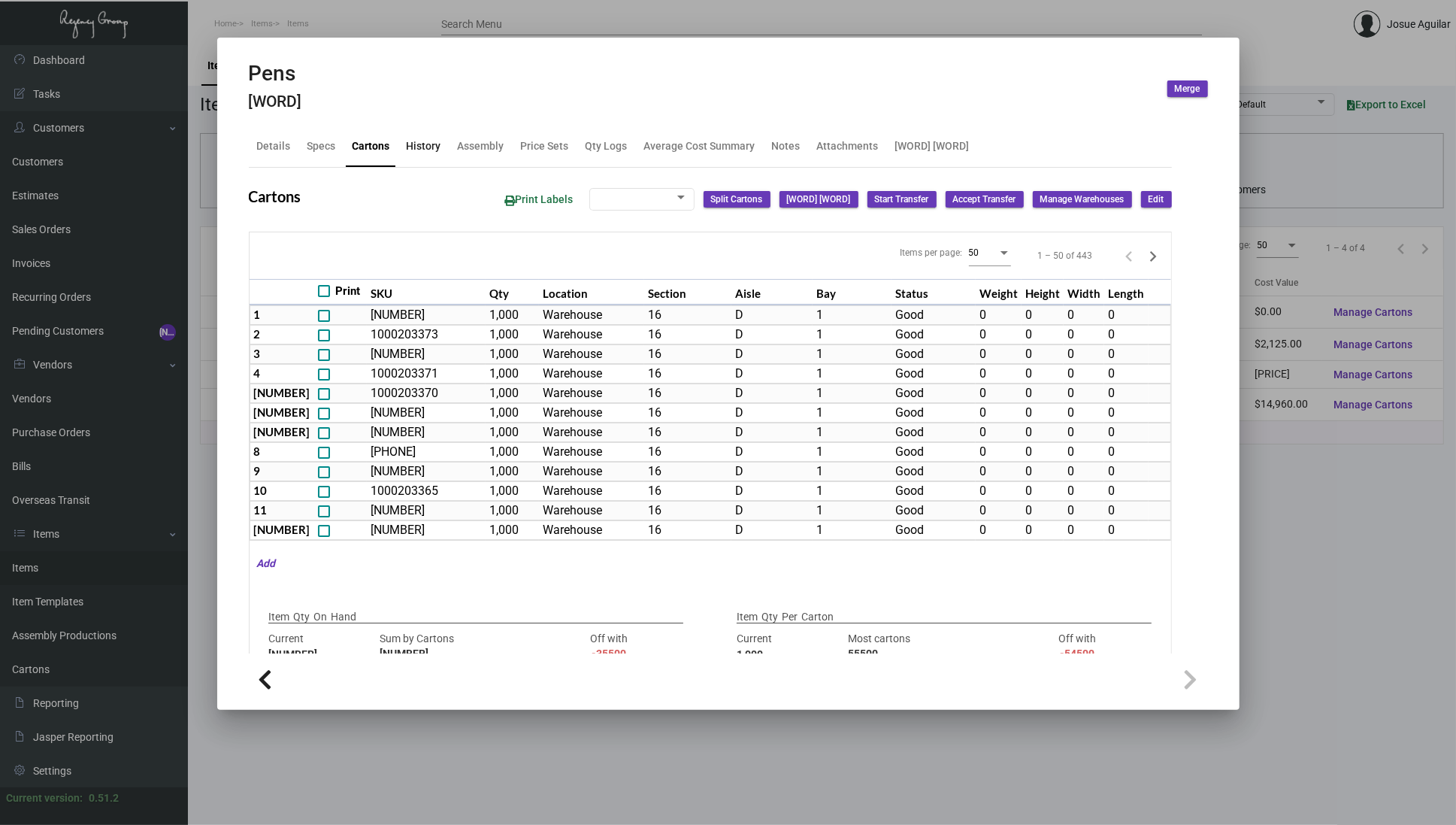 click on "History" at bounding box center [424, 146] 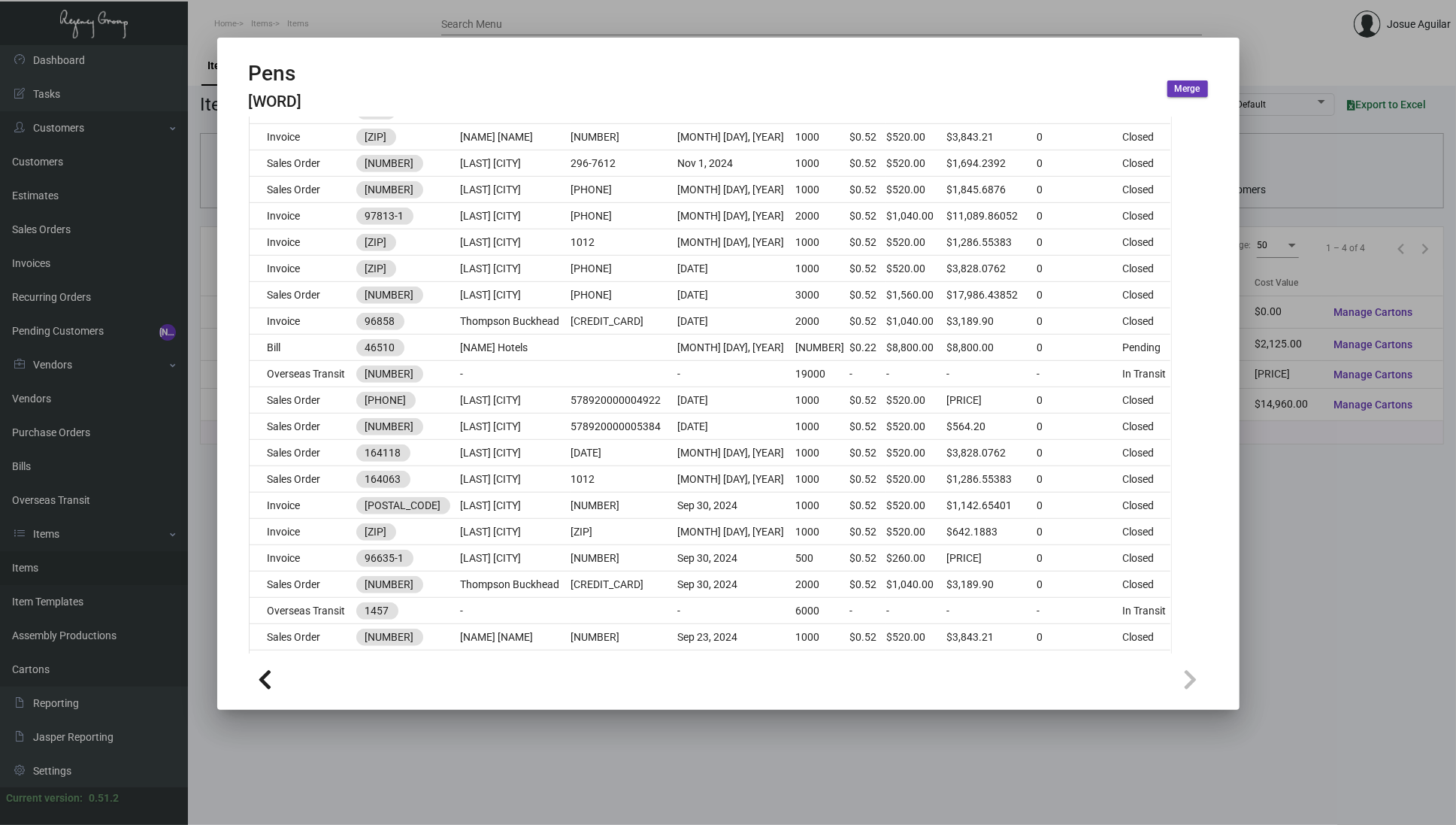 scroll, scrollTop: 602, scrollLeft: 0, axis: vertical 